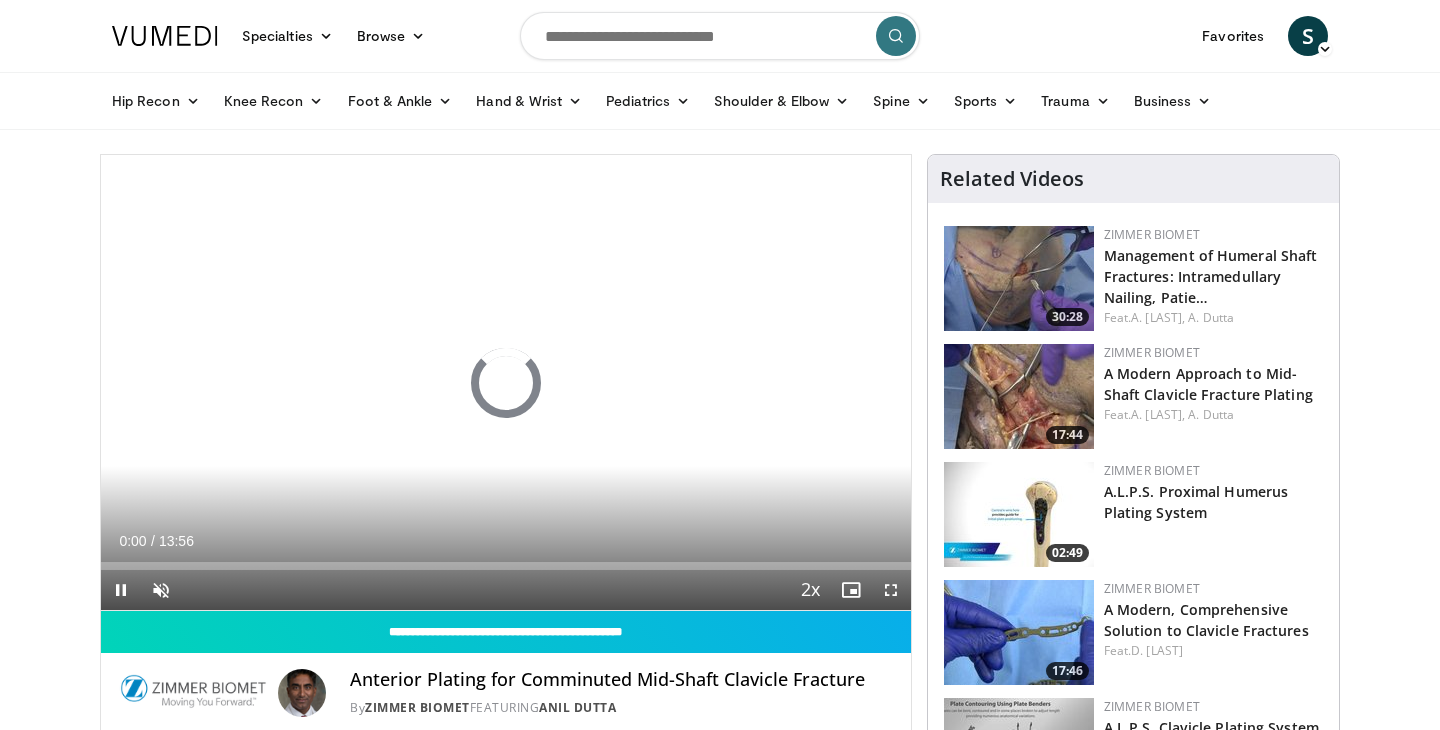 scroll, scrollTop: 0, scrollLeft: 0, axis: both 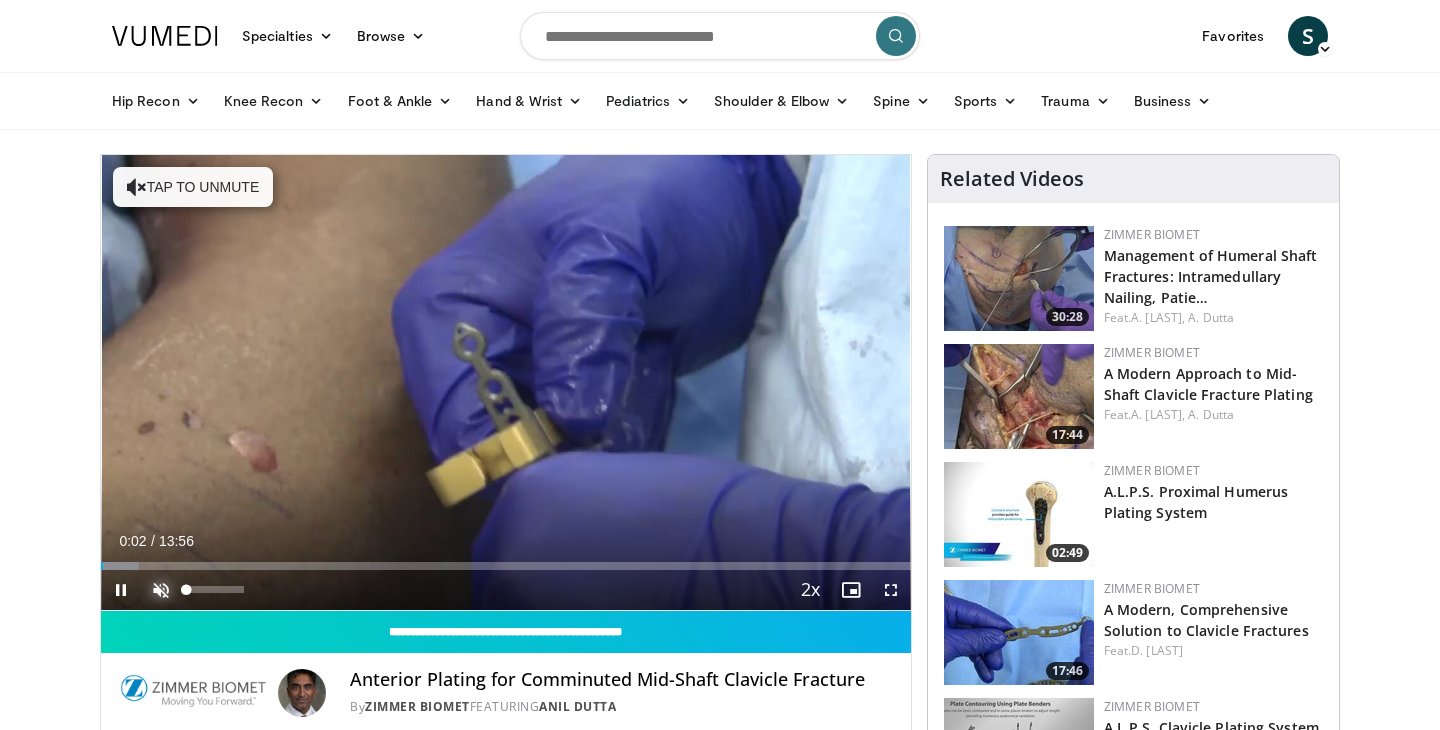 click at bounding box center (161, 590) 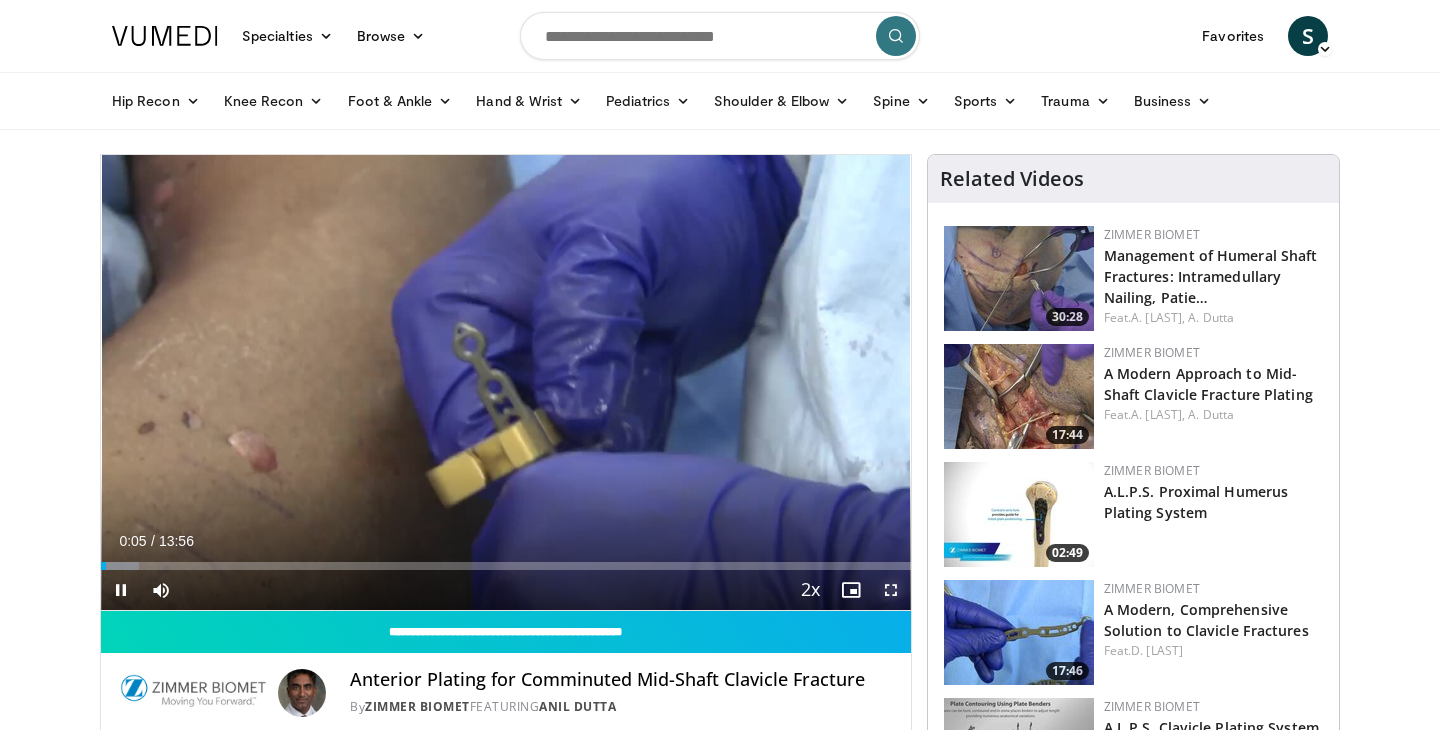 click at bounding box center [891, 590] 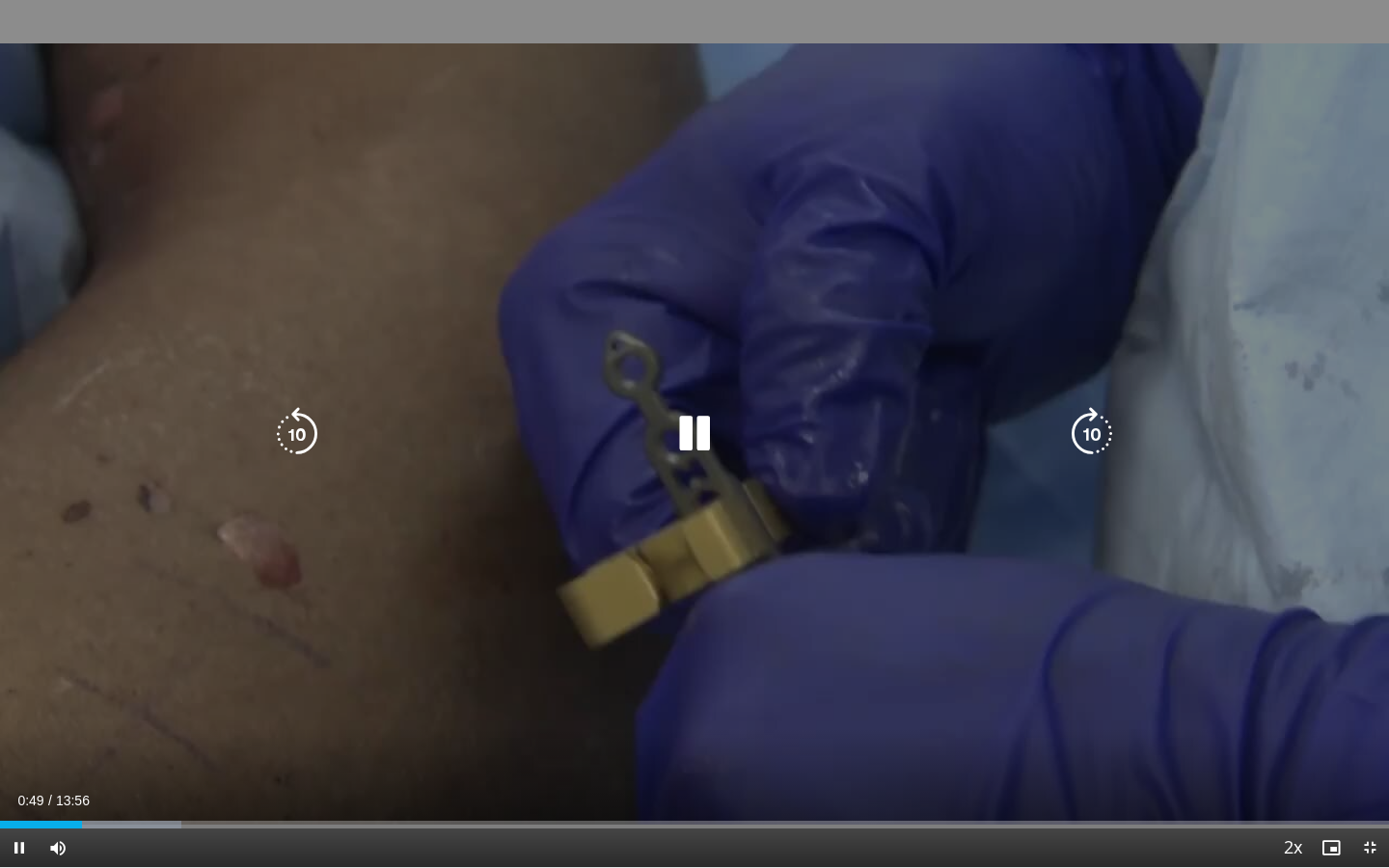 click on "10 seconds
Tap to unmute" at bounding box center (694, 433) 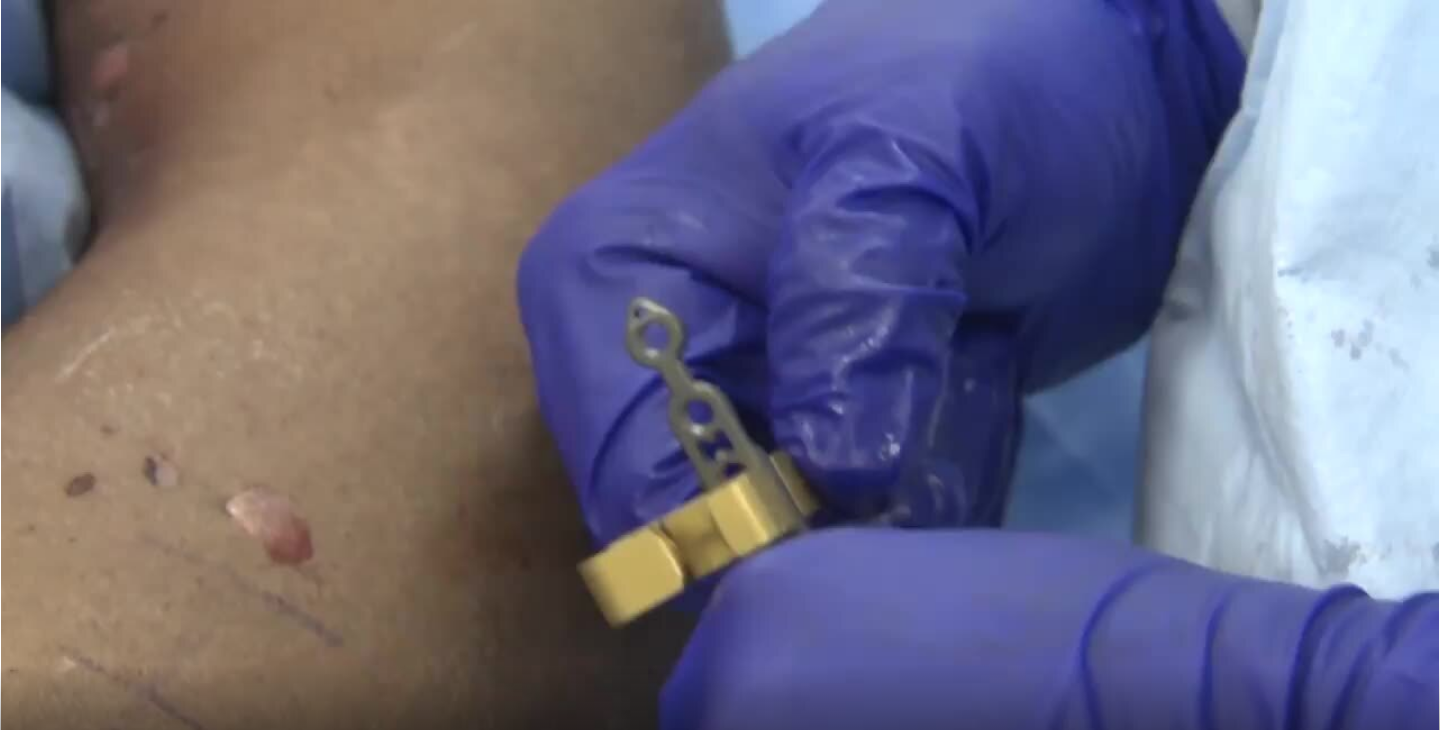 scroll, scrollTop: 60, scrollLeft: 0, axis: vertical 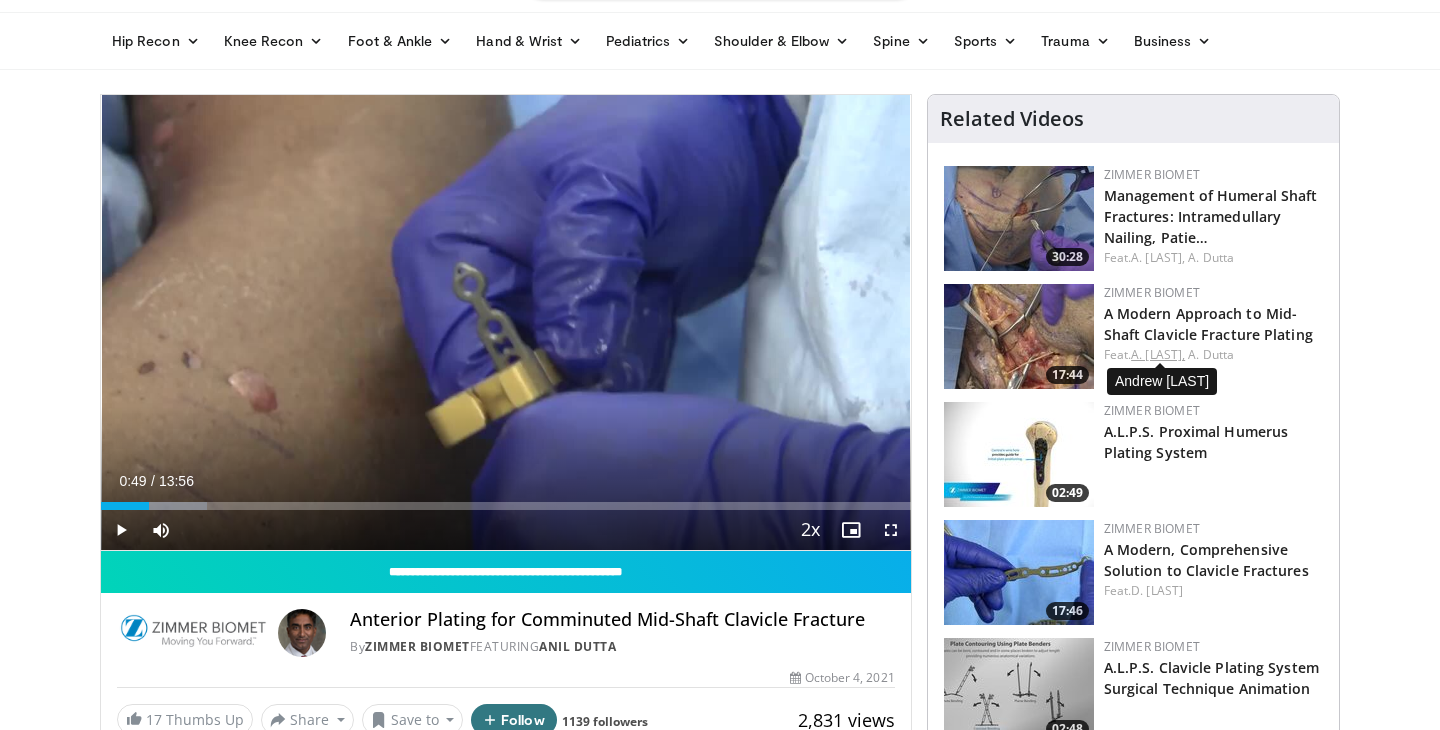 click on "A. Evans," at bounding box center [1158, 354] 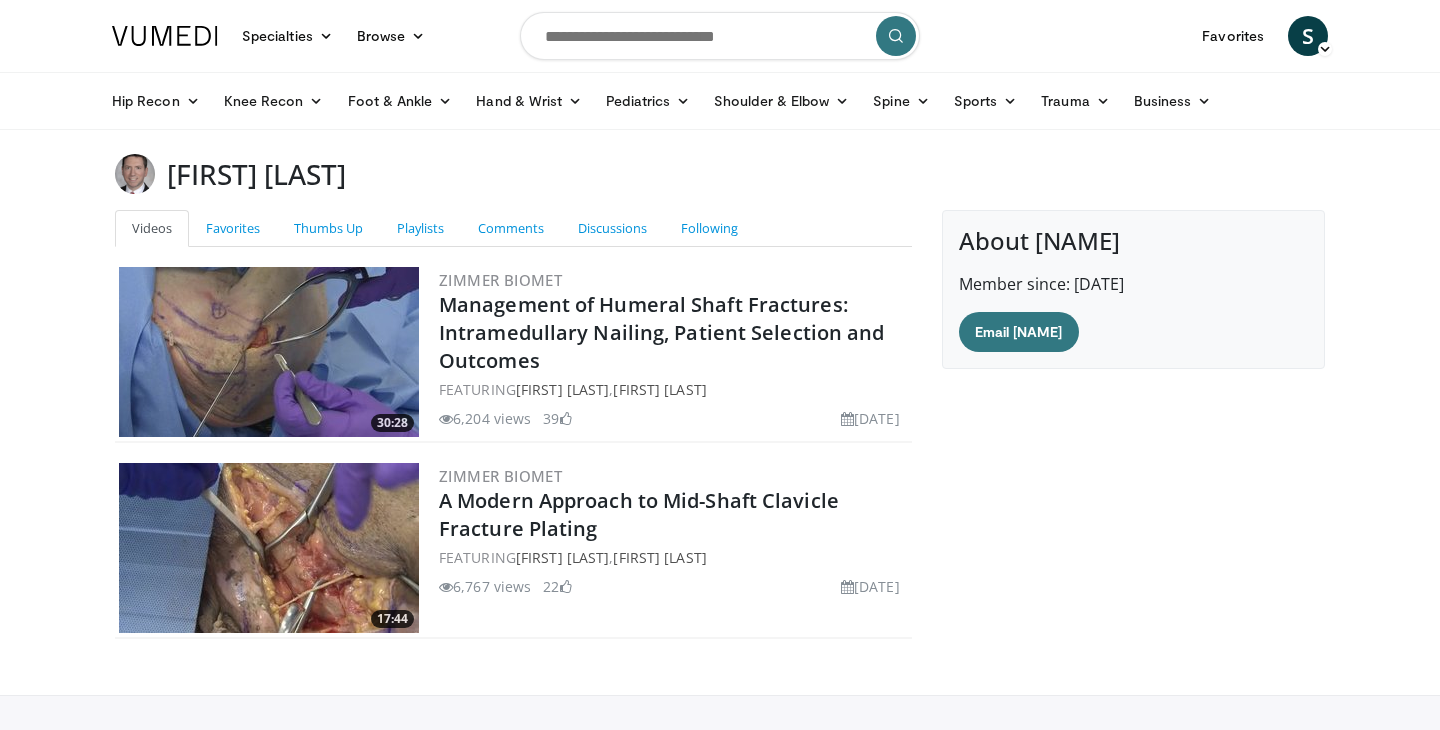 scroll, scrollTop: 0, scrollLeft: 0, axis: both 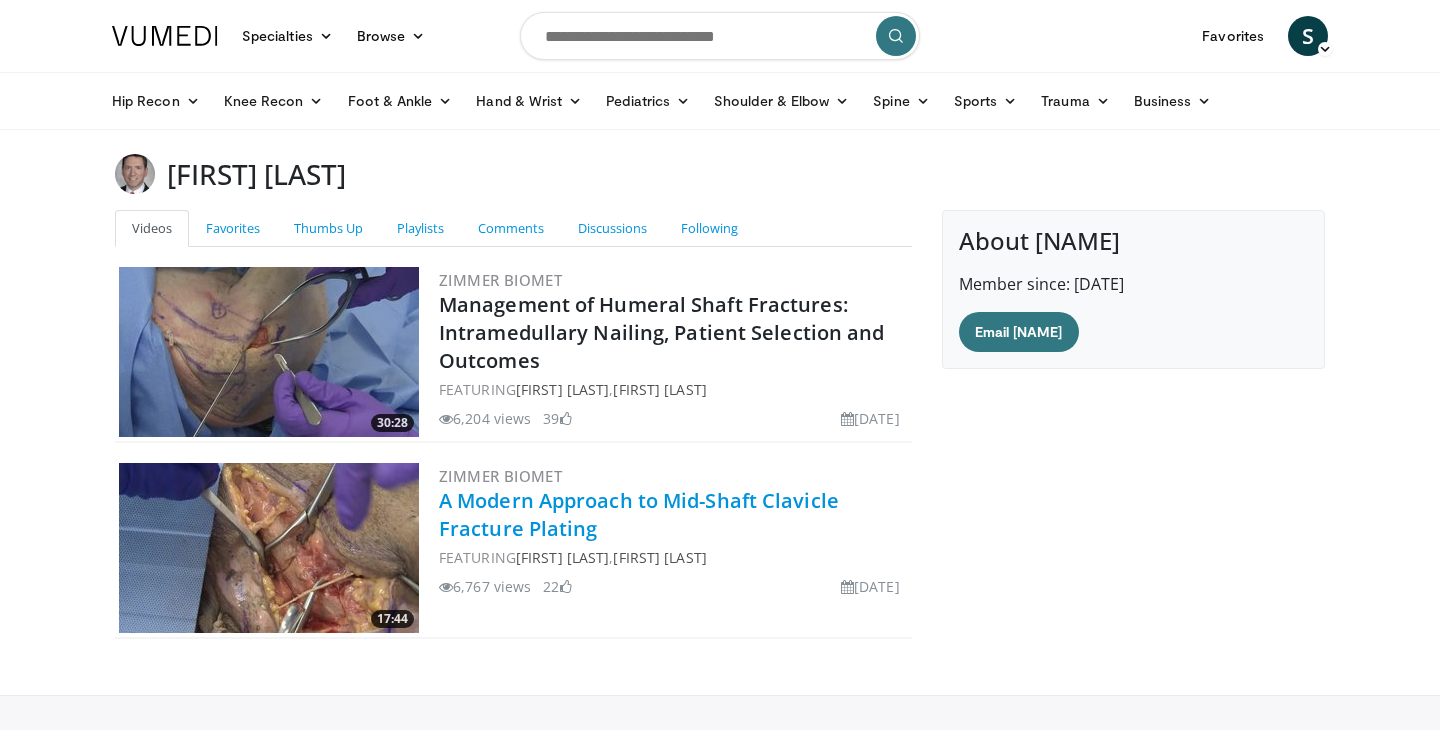click on "A Modern Approach to Mid-Shaft Clavicle Fracture Plating" at bounding box center [639, 514] 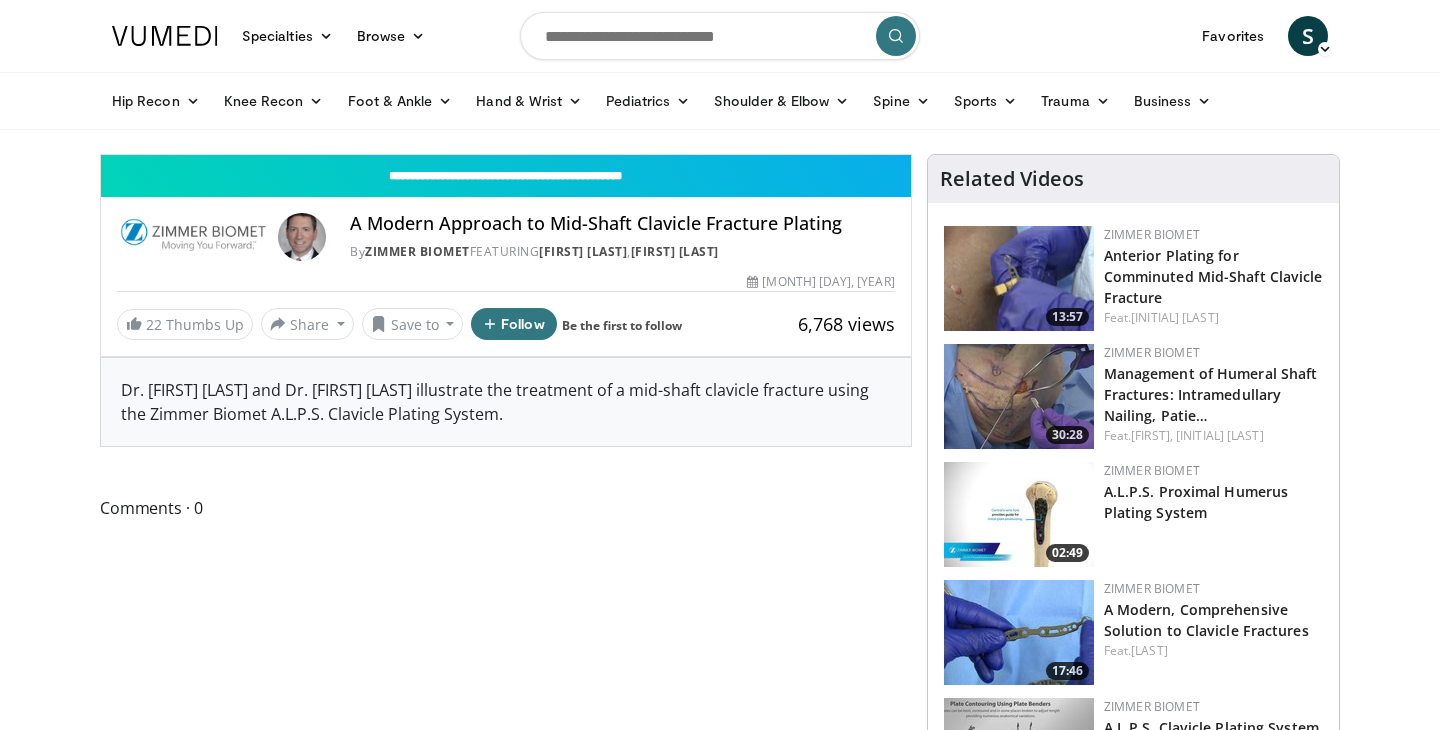 scroll, scrollTop: 0, scrollLeft: 0, axis: both 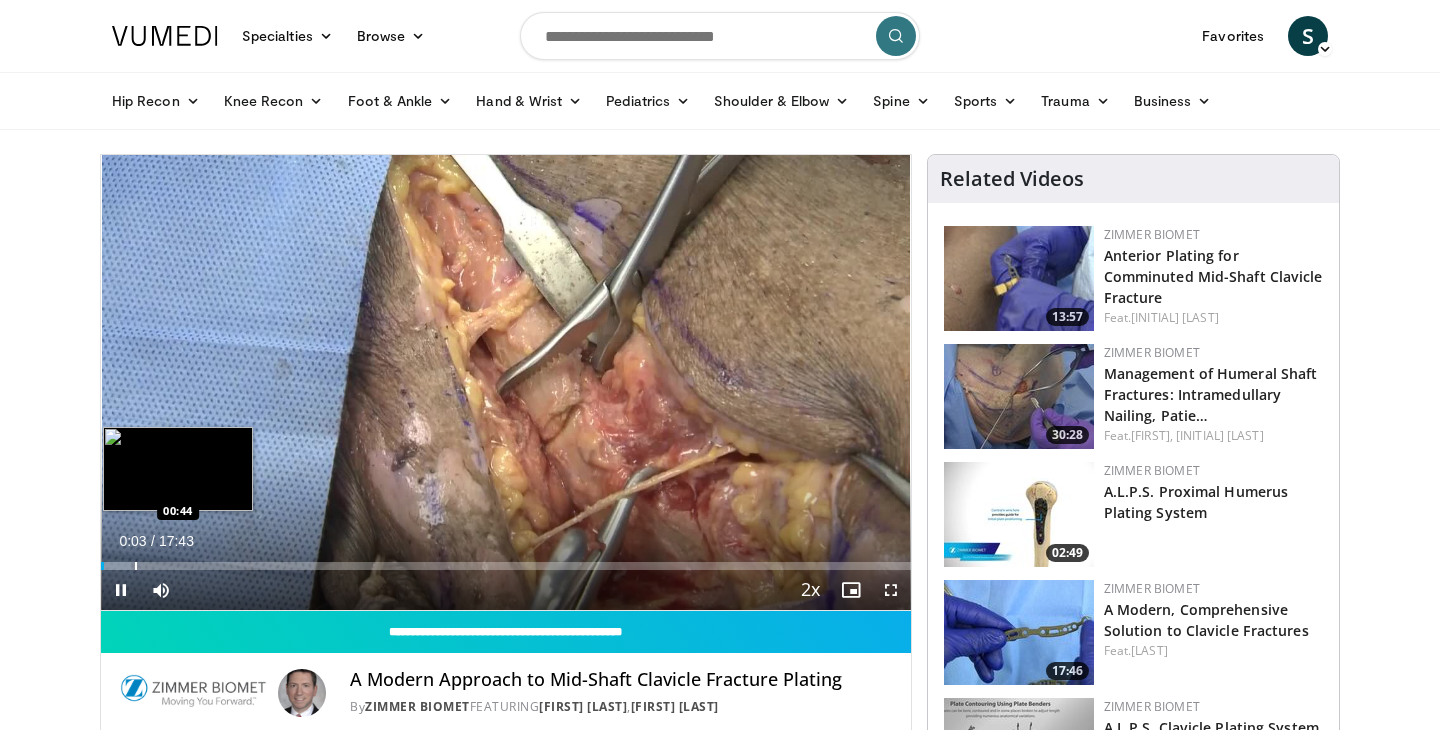 click at bounding box center [136, 566] 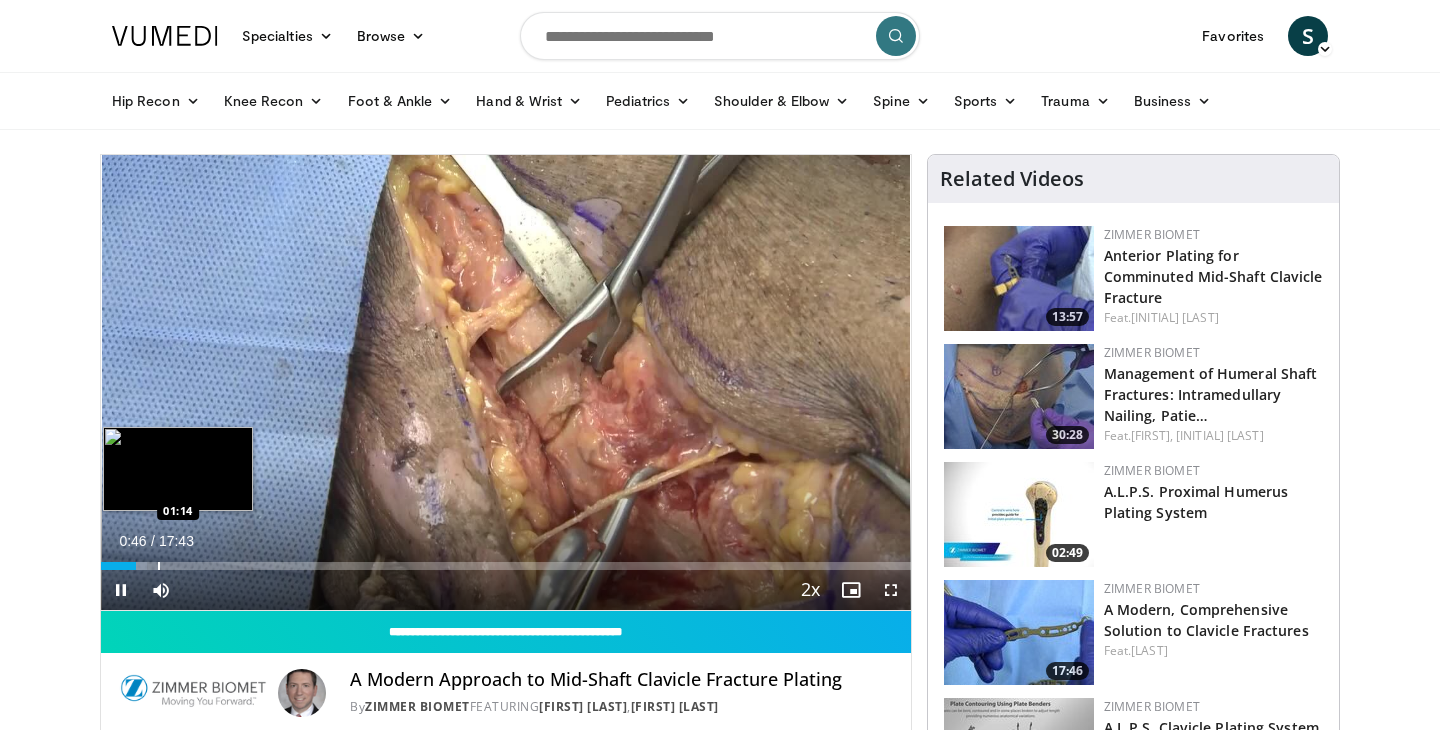 click at bounding box center [159, 566] 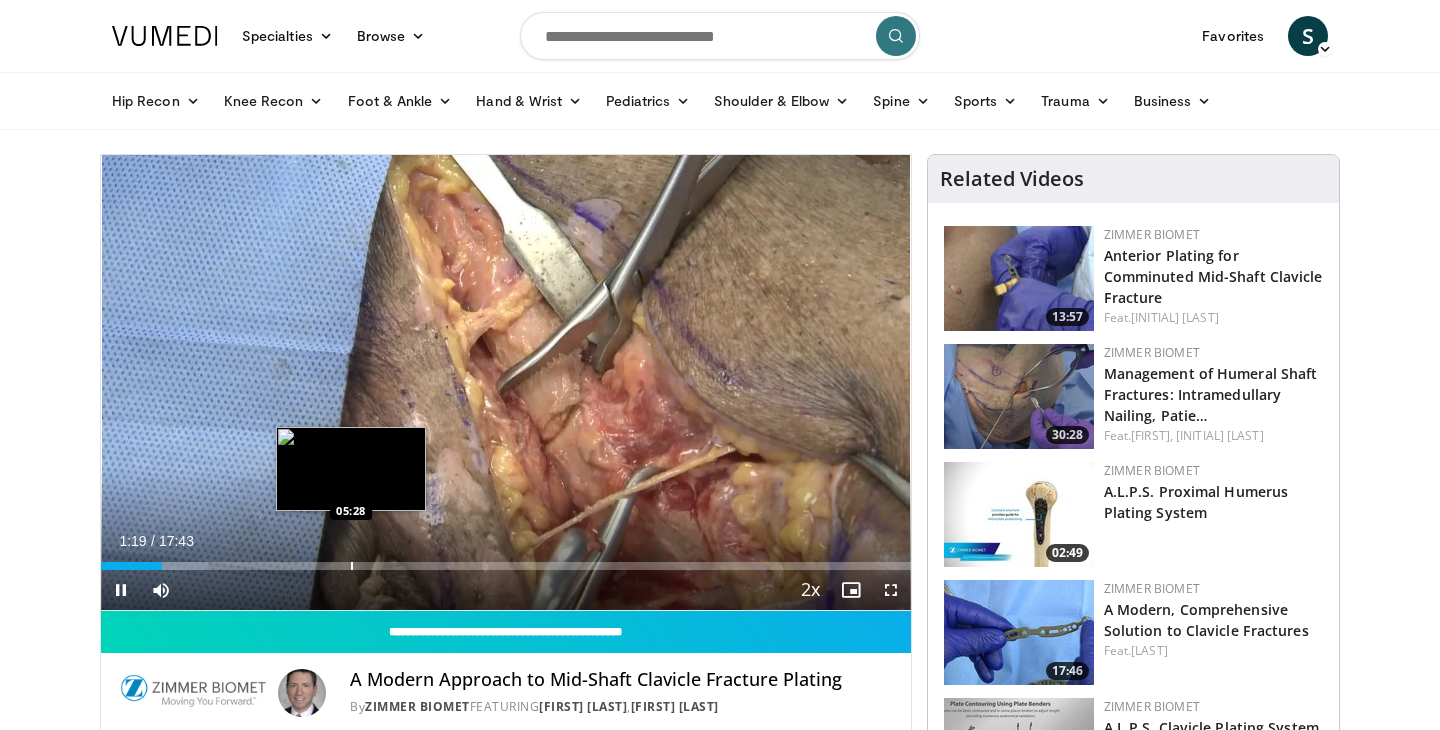 click at bounding box center (352, 566) 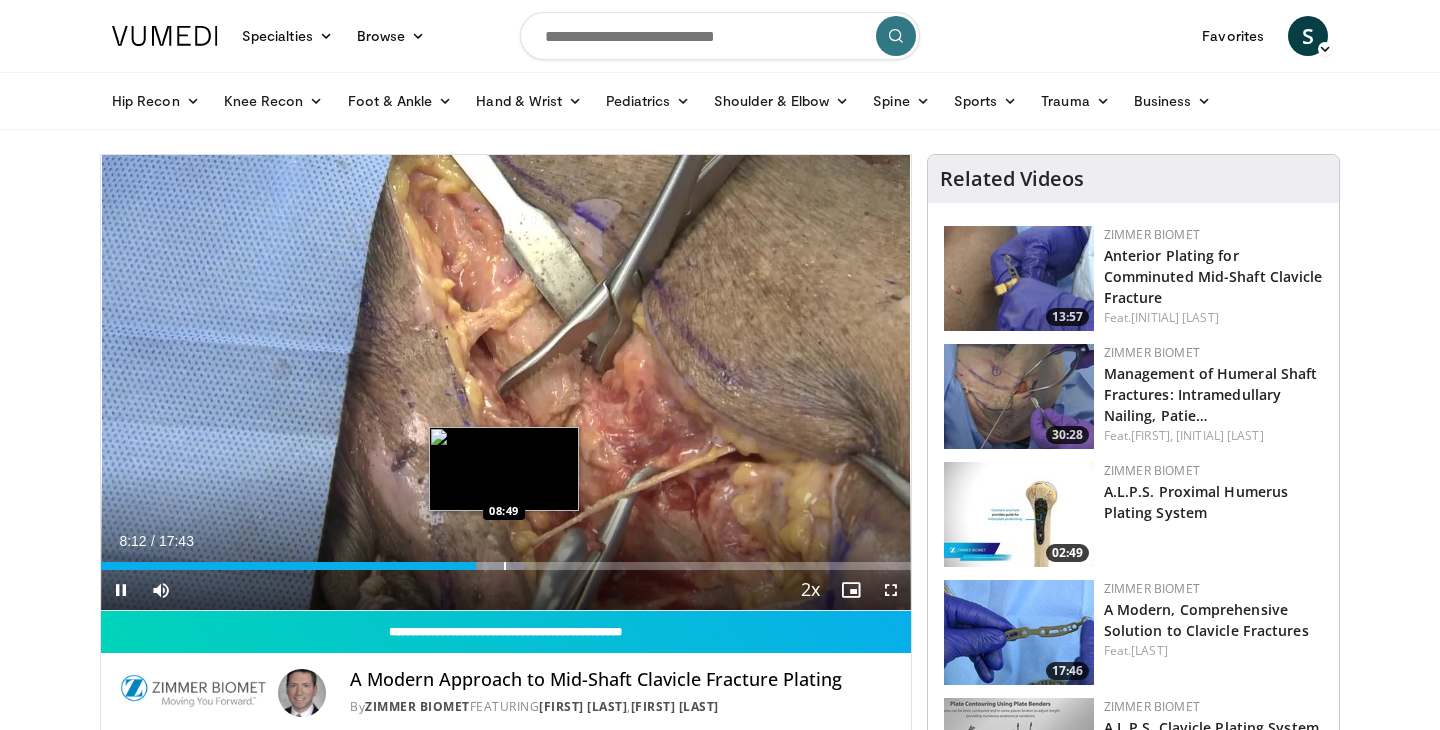 click at bounding box center [488, 566] 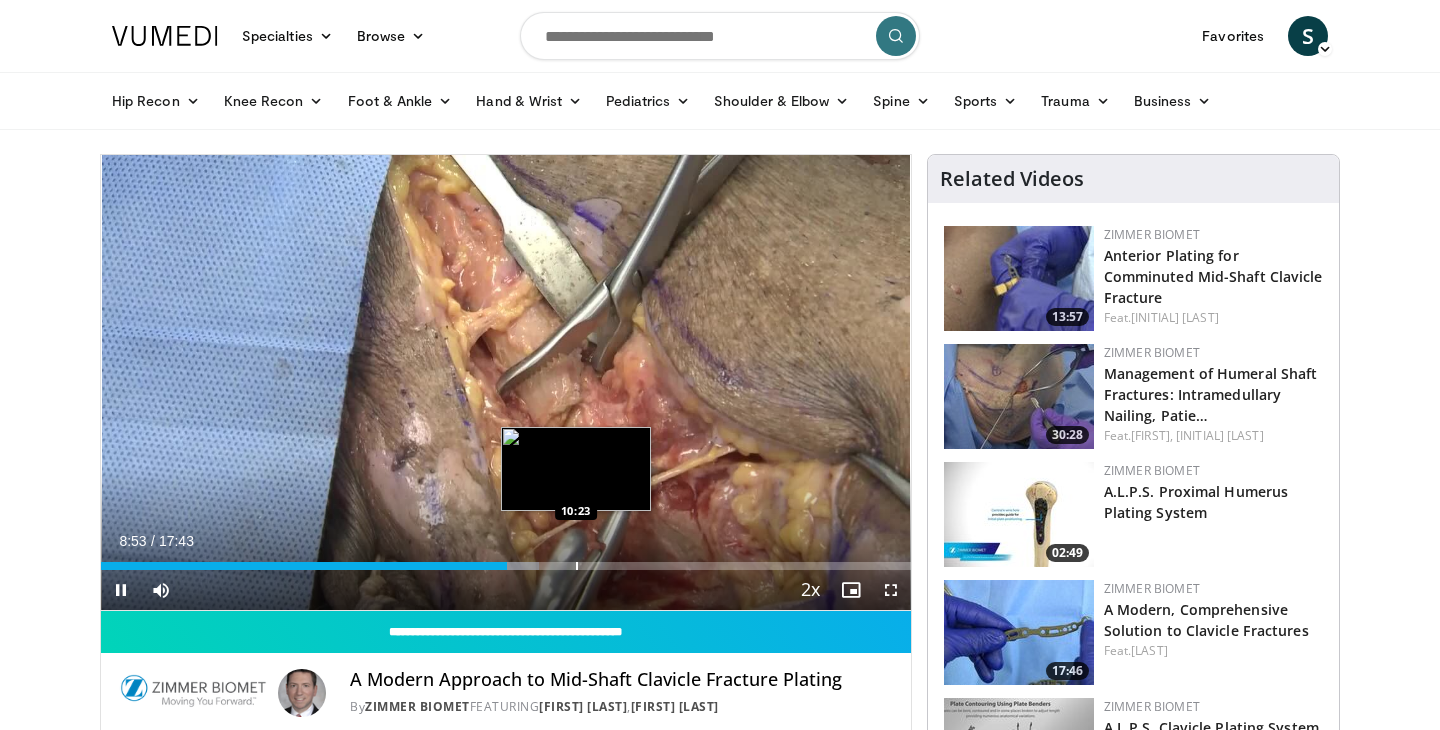 click on "Loaded :  54.08% 08:53 10:23" at bounding box center [506, 560] 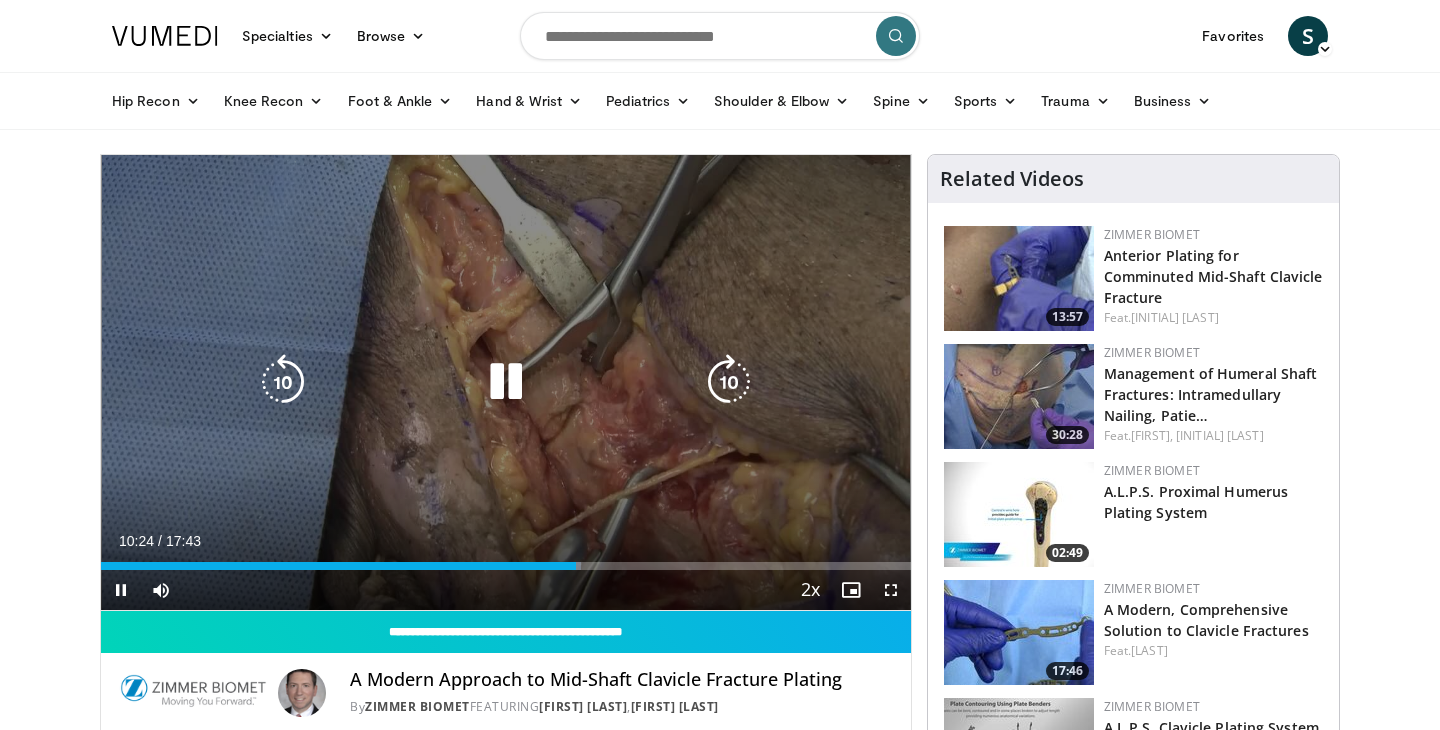 click at bounding box center [506, 382] 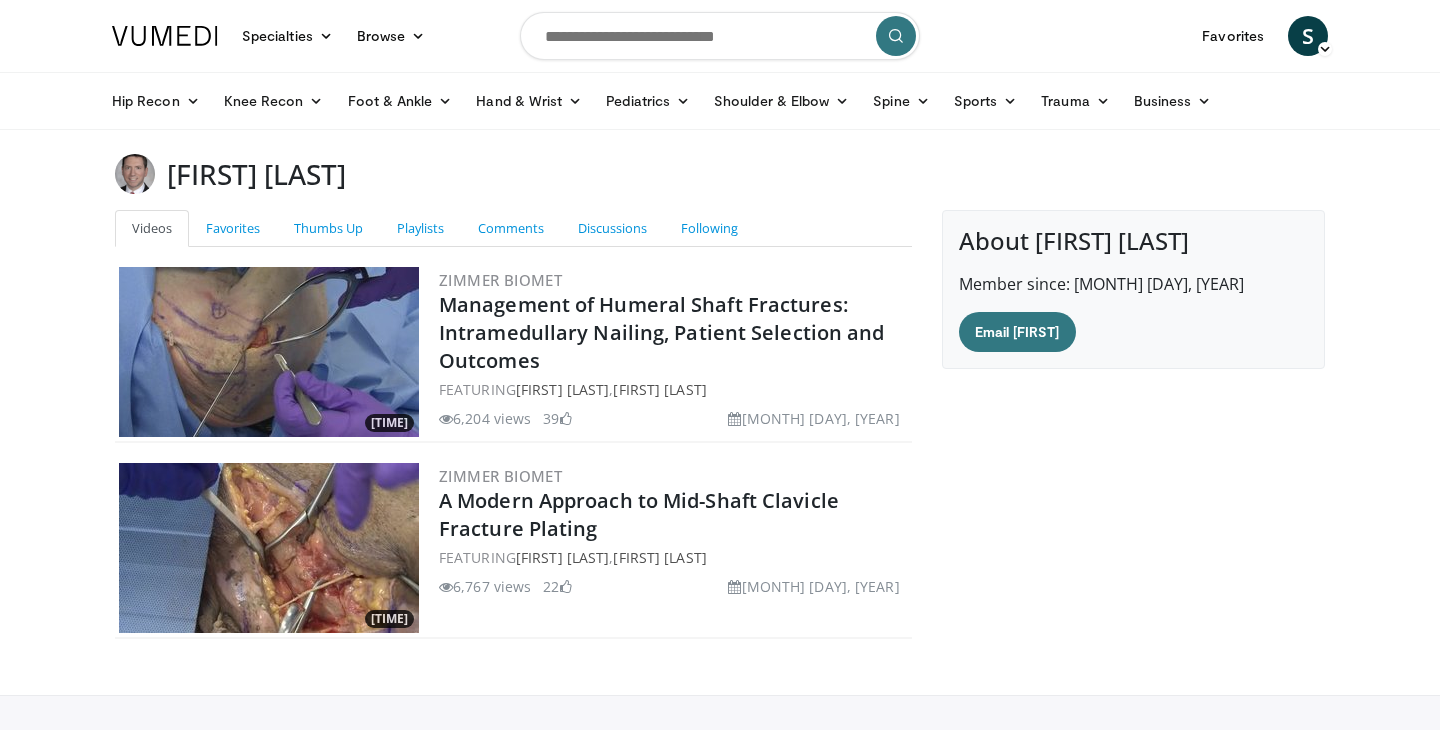 scroll, scrollTop: 0, scrollLeft: 0, axis: both 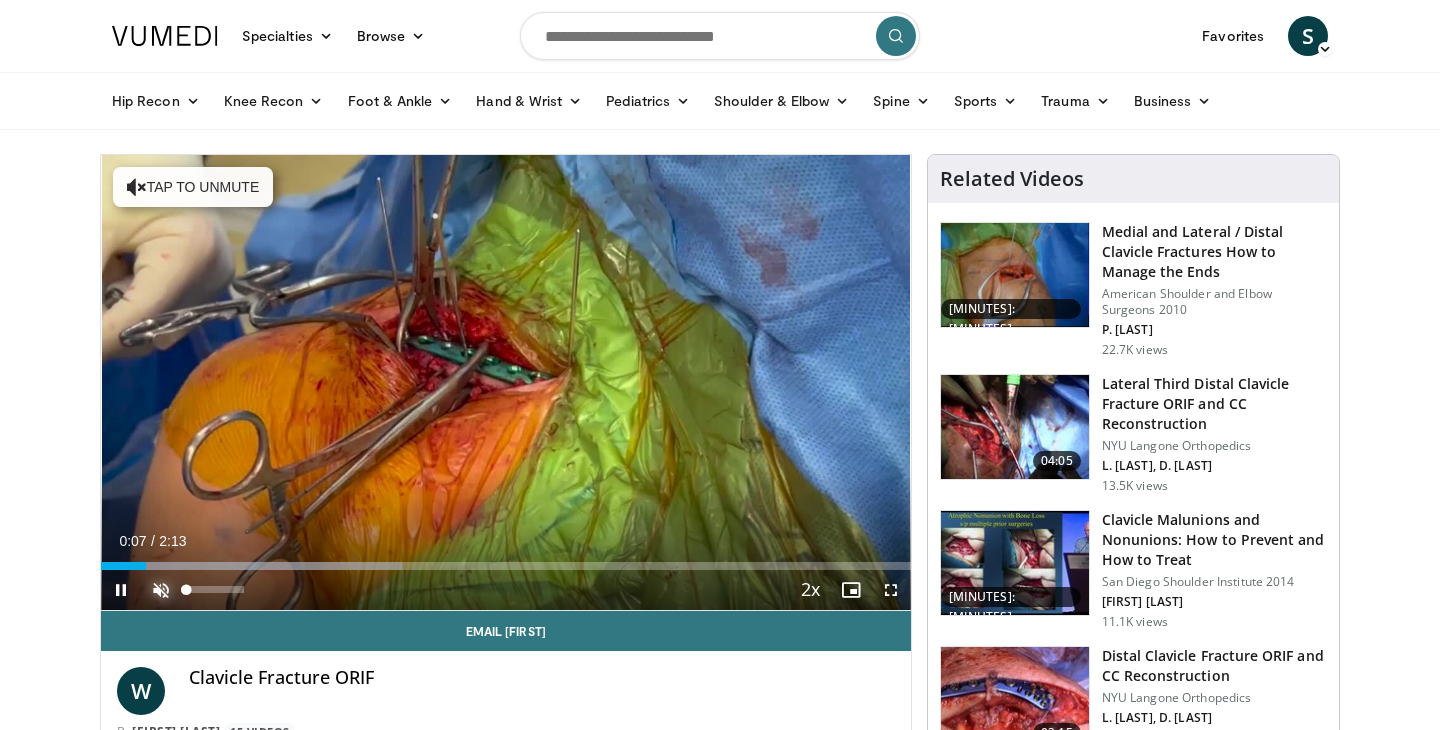 click at bounding box center [161, 590] 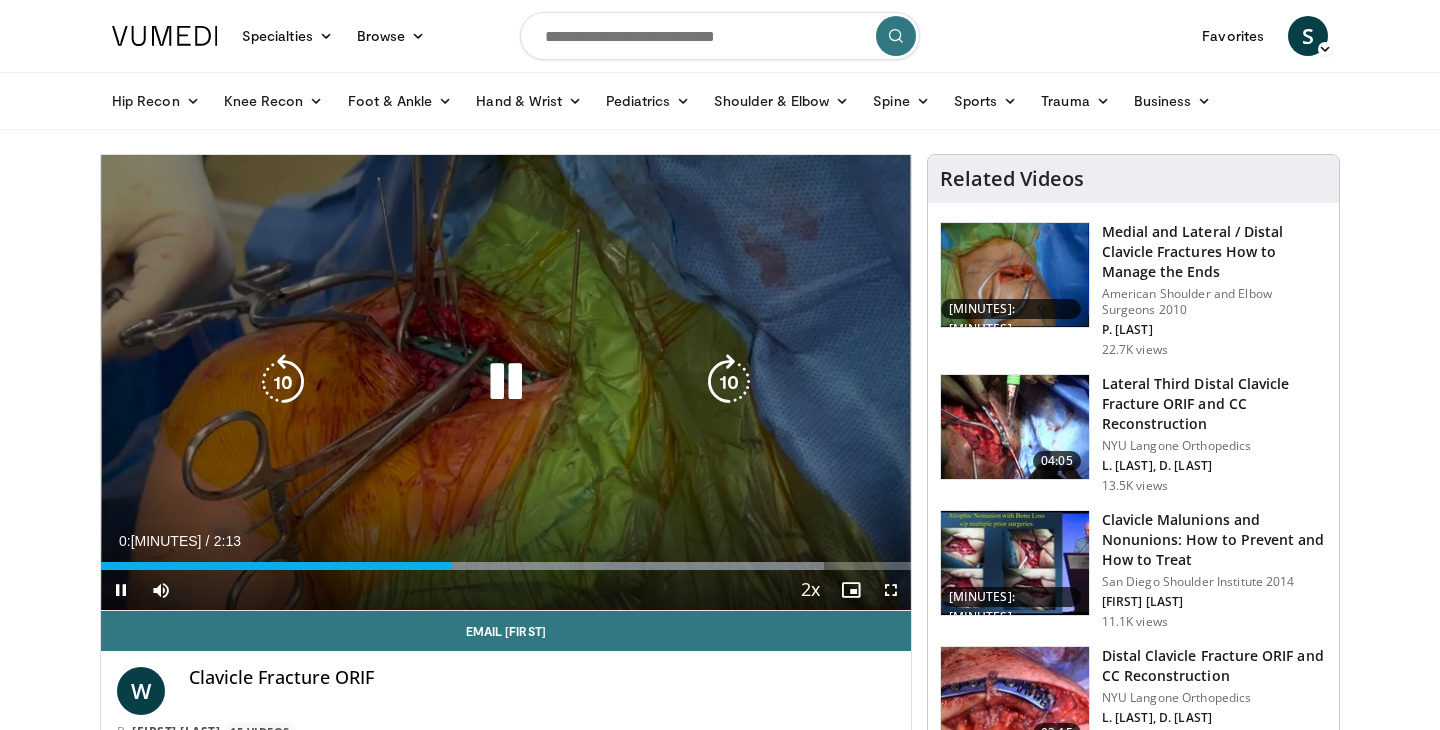 click on "10 seconds
Tap to unmute" at bounding box center [506, 382] 